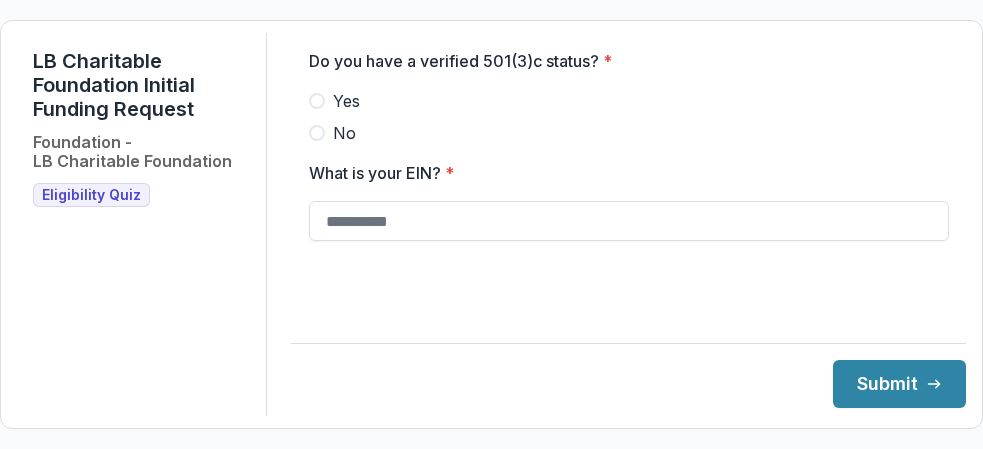 scroll, scrollTop: 0, scrollLeft: 0, axis: both 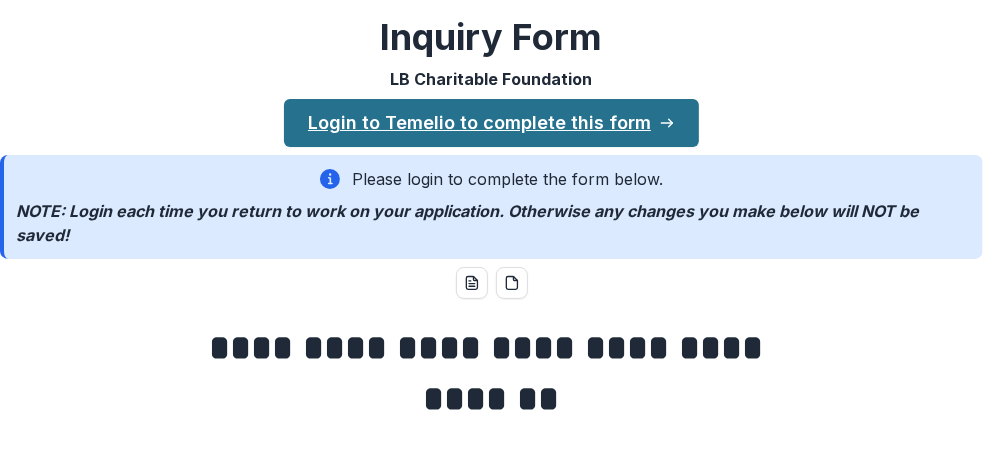 click on "Login to Temelio to complete this form" at bounding box center [491, 123] 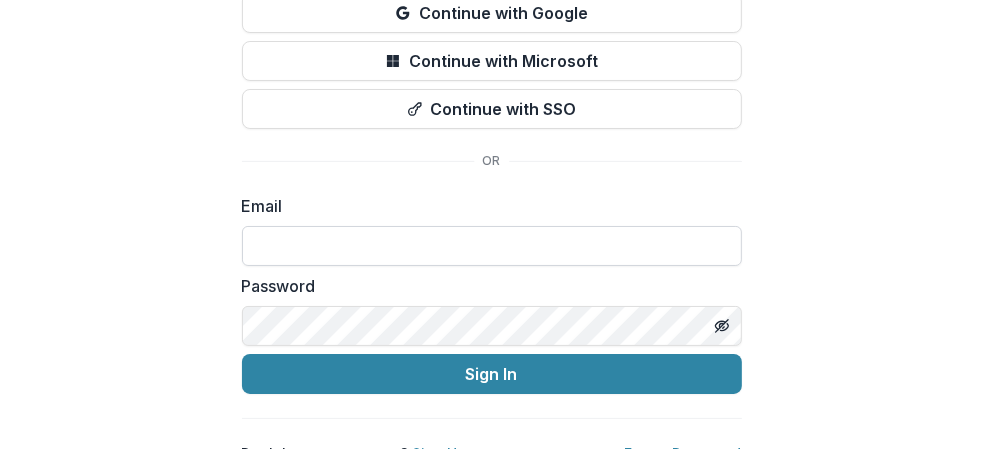 scroll, scrollTop: 200, scrollLeft: 0, axis: vertical 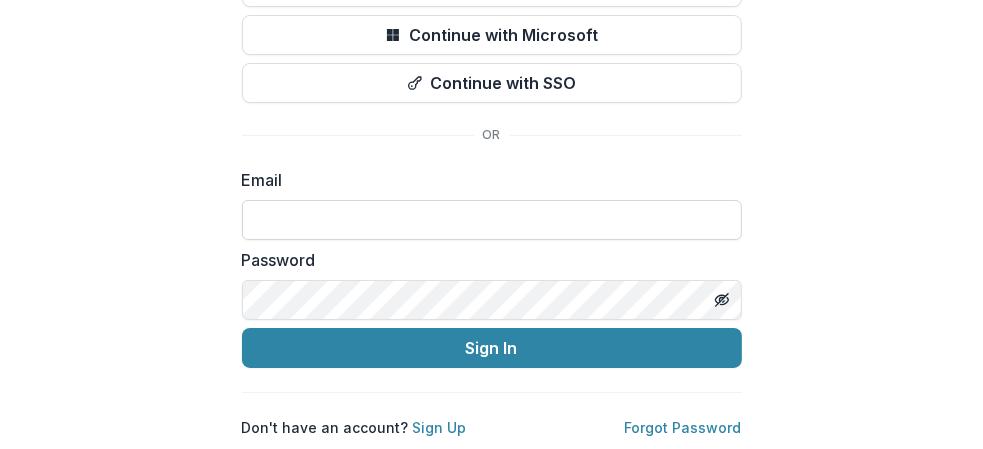 click at bounding box center [492, 220] 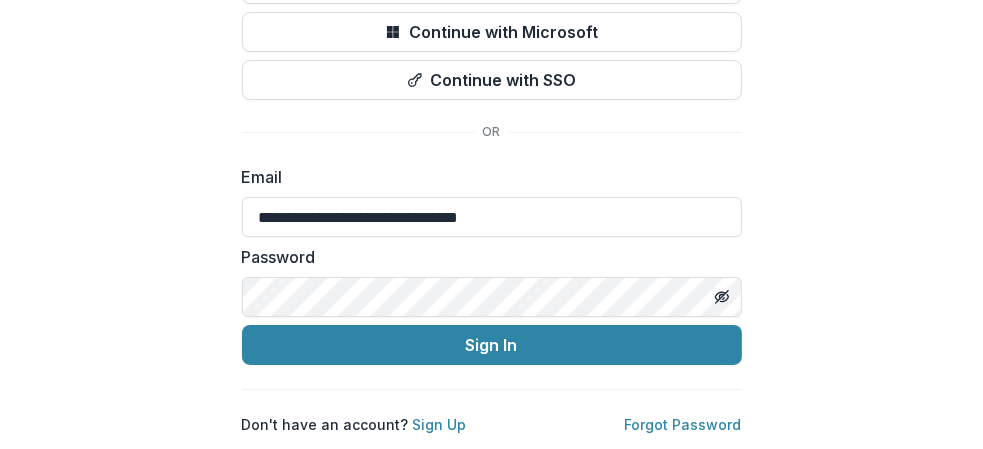 scroll, scrollTop: 204, scrollLeft: 0, axis: vertical 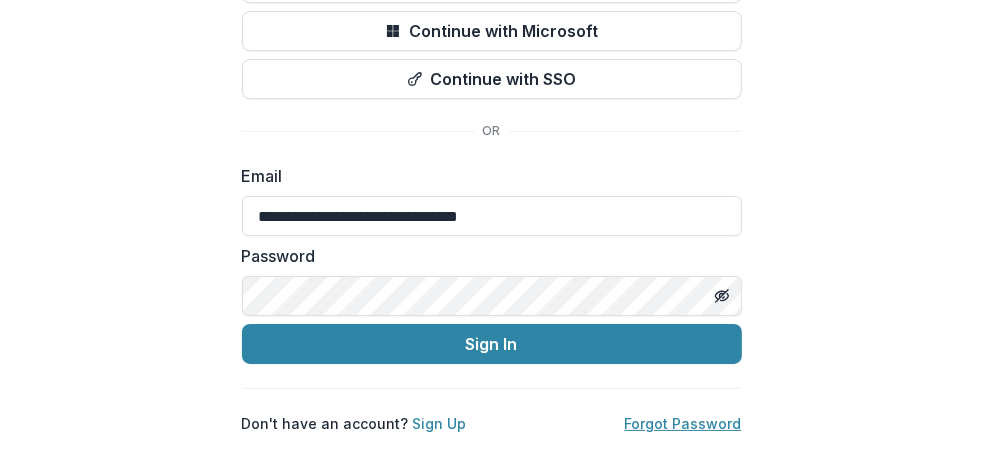 click on "Forgot Password" at bounding box center (683, 423) 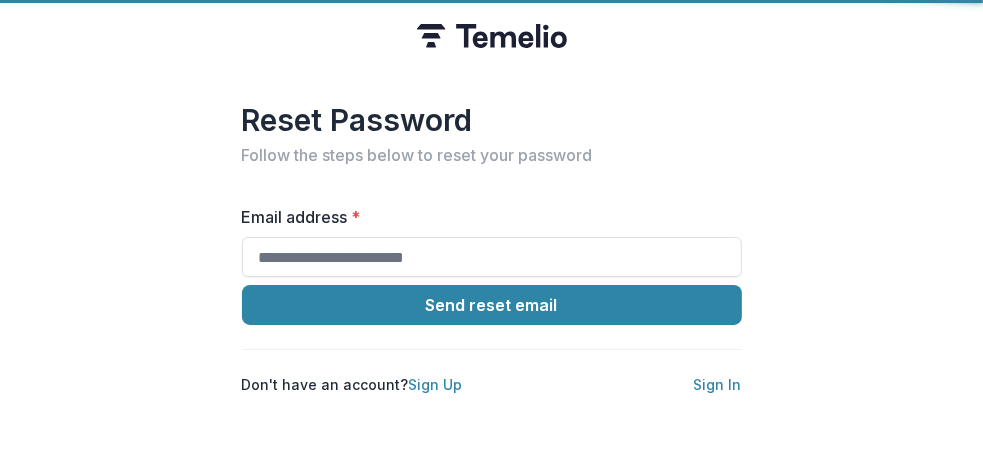 scroll, scrollTop: 0, scrollLeft: 0, axis: both 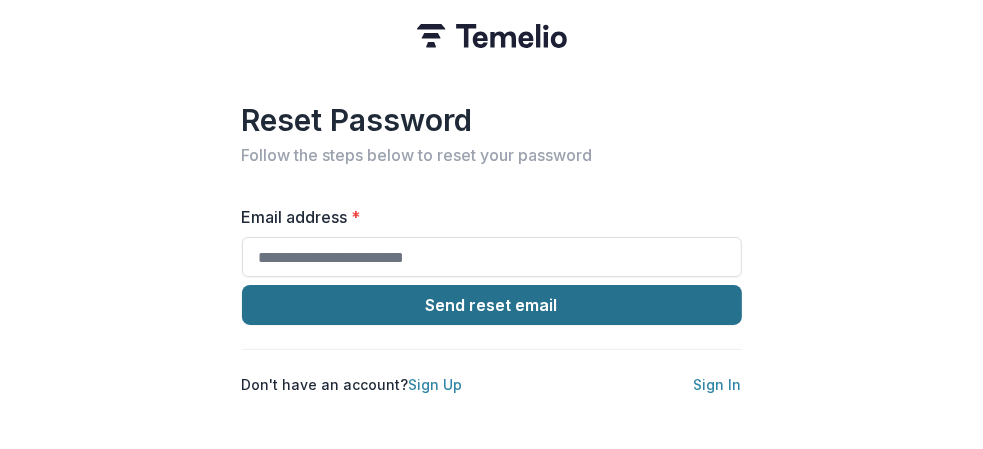 click on "Send reset email" at bounding box center (492, 305) 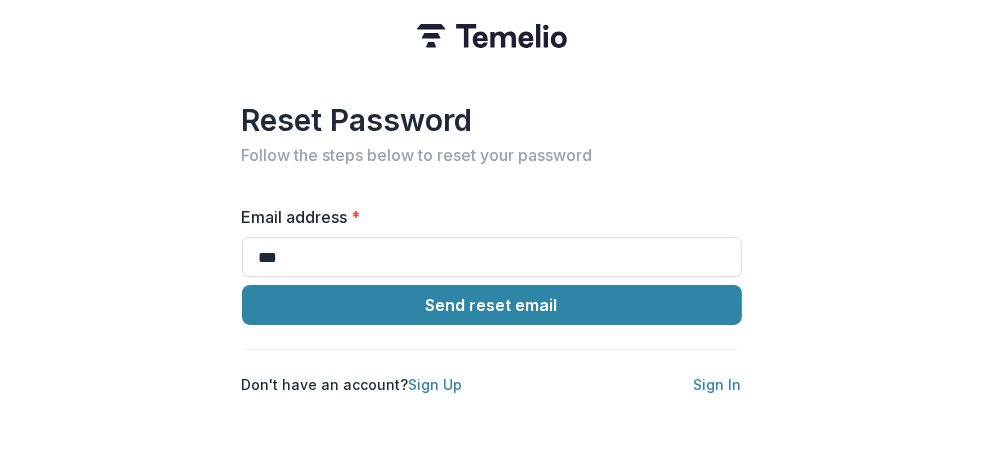 type on "**********" 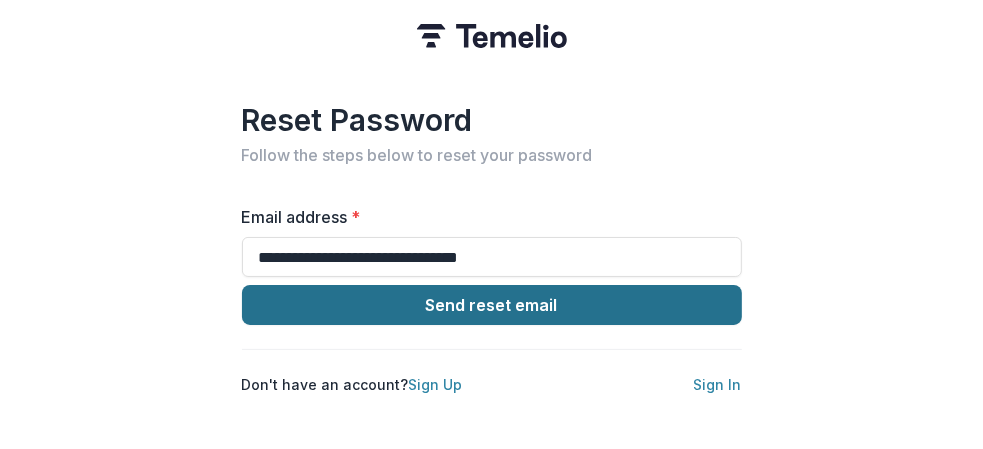 click on "Send reset email" at bounding box center [492, 305] 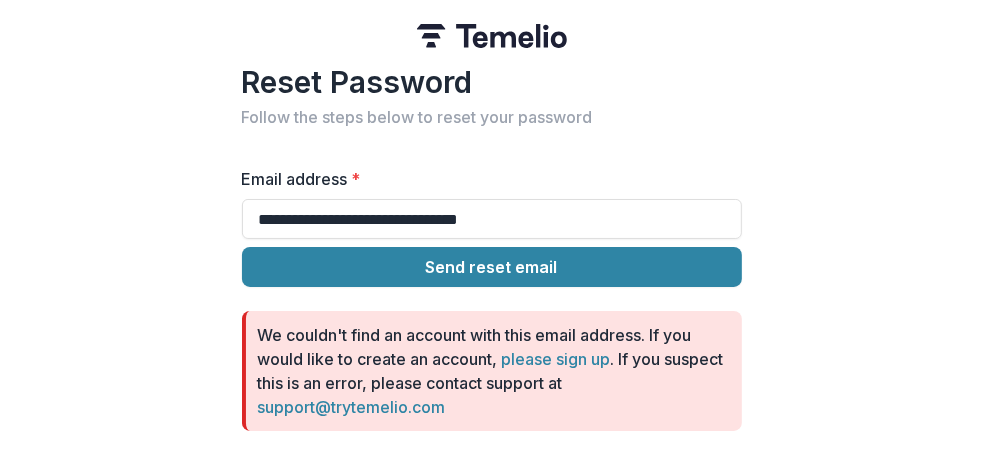 scroll, scrollTop: 67, scrollLeft: 0, axis: vertical 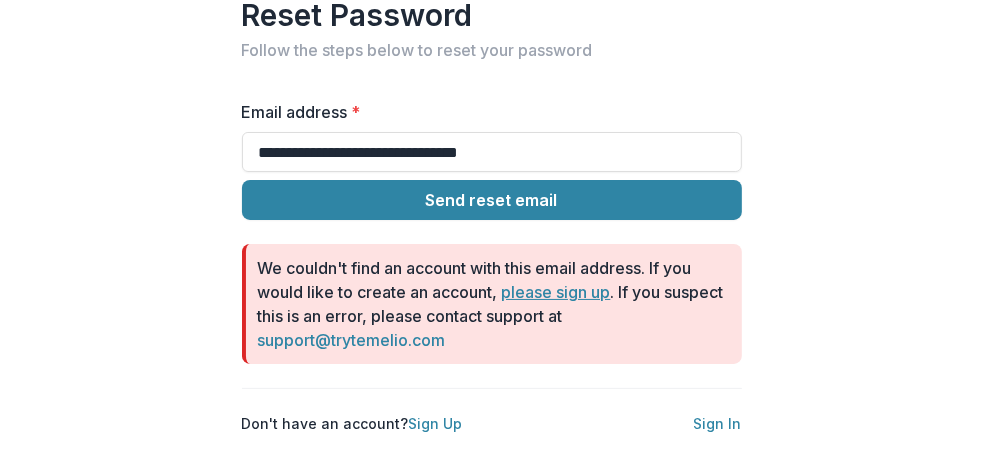 click on "please sign up" at bounding box center [556, 292] 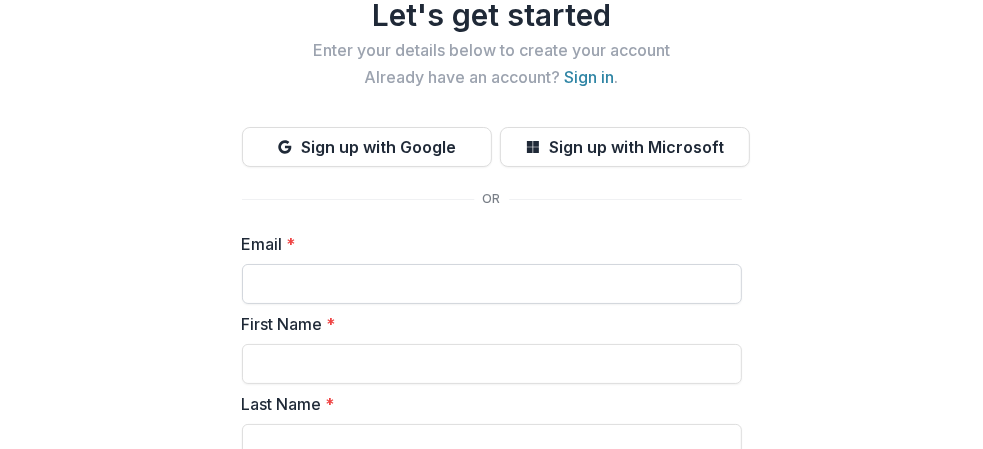 click on "Email *" at bounding box center [492, 284] 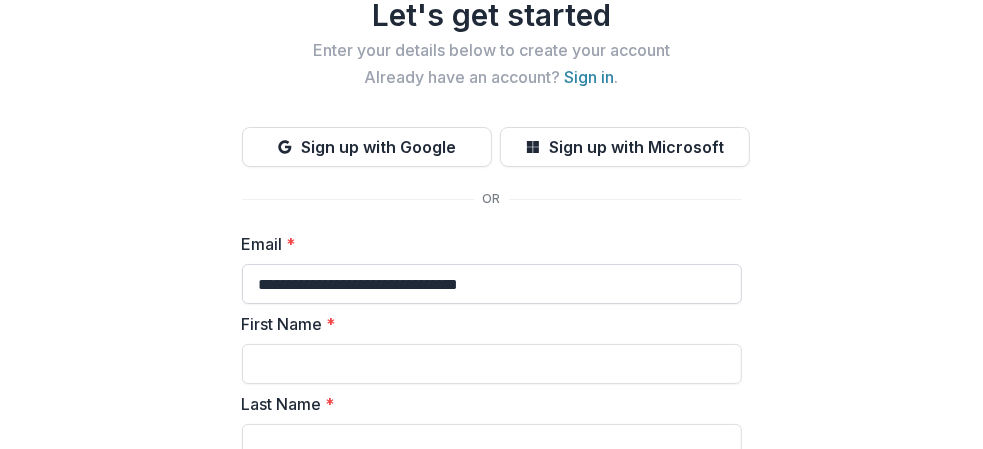 type on "*****" 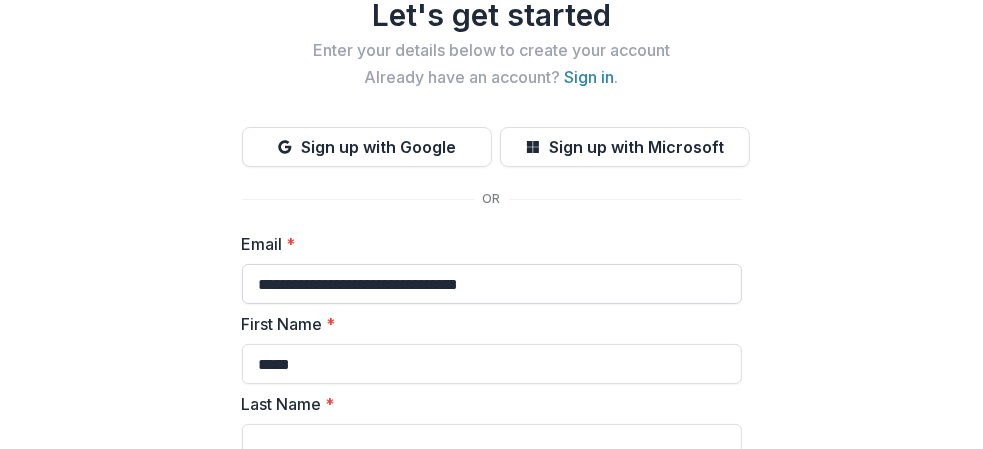 type on "*****" 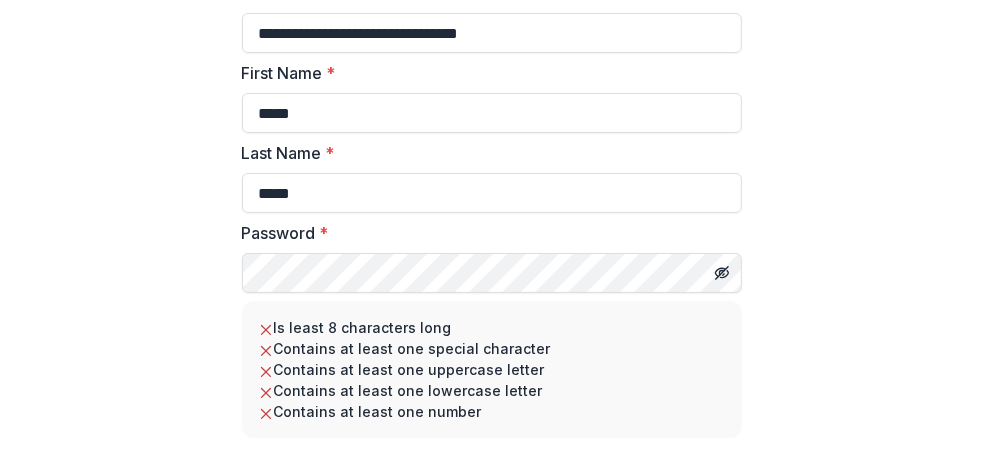 scroll, scrollTop: 367, scrollLeft: 0, axis: vertical 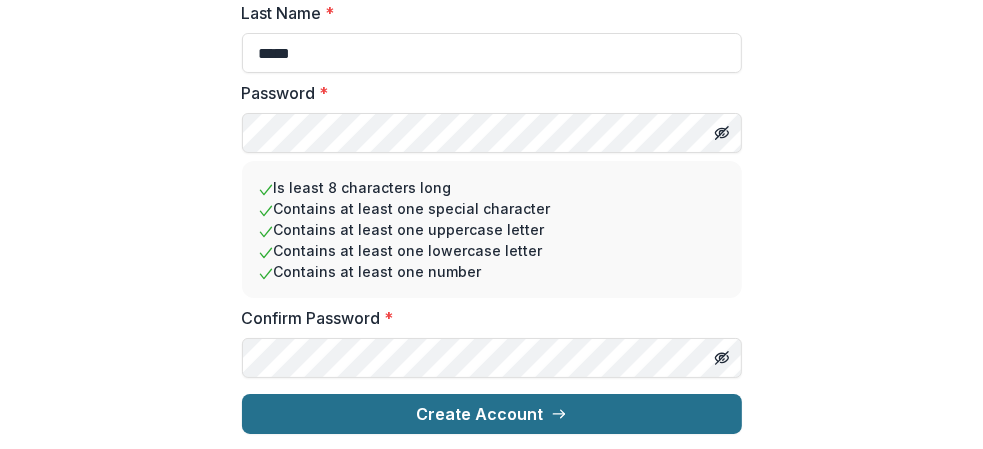 click on "Create Account" at bounding box center [492, 414] 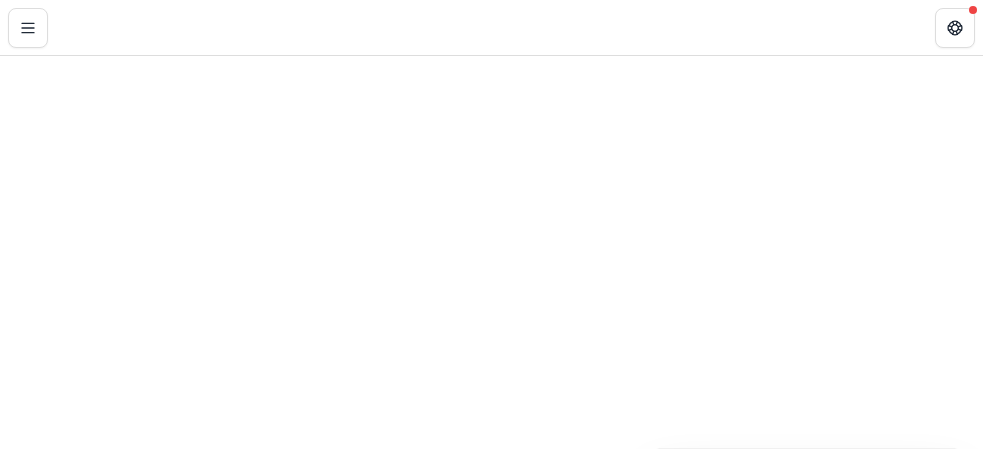 scroll, scrollTop: 0, scrollLeft: 0, axis: both 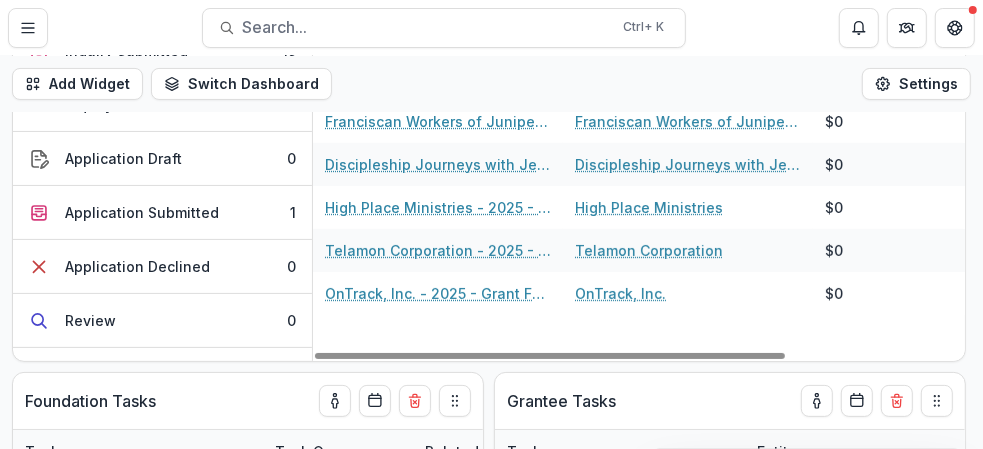 drag, startPoint x: 751, startPoint y: 357, endPoint x: 586, endPoint y: 397, distance: 169.77927 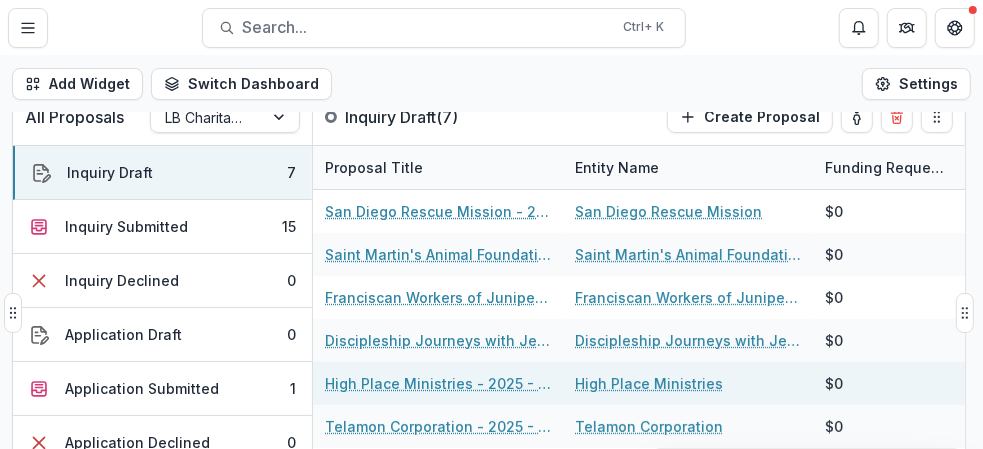 scroll, scrollTop: 0, scrollLeft: 0, axis: both 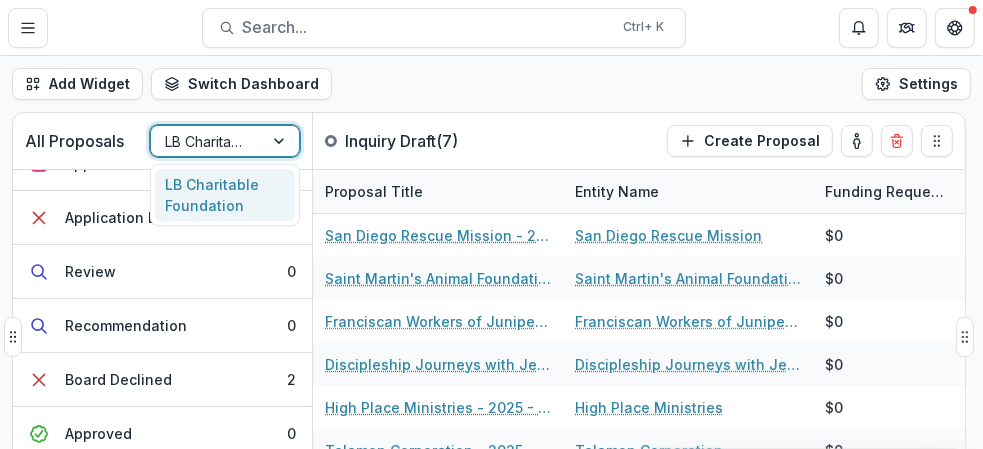 click at bounding box center [281, 141] 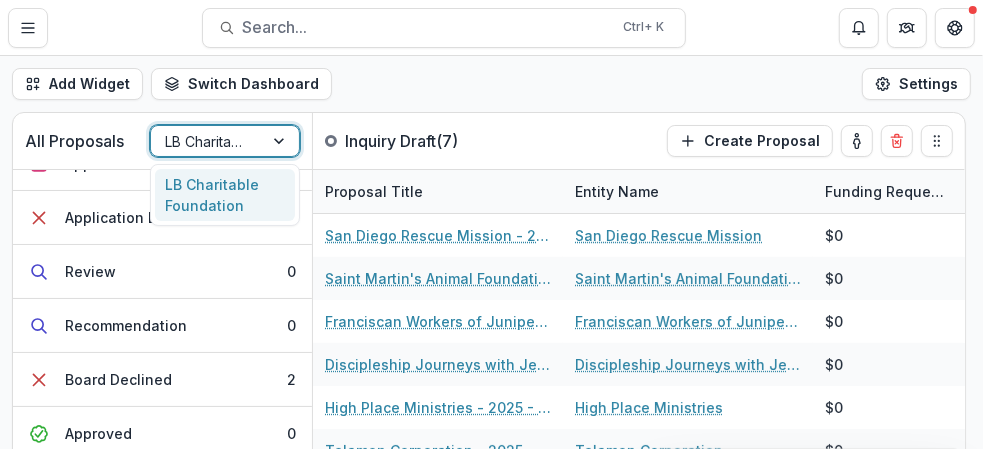 click on "LB Charitable Foundation" at bounding box center [225, 195] 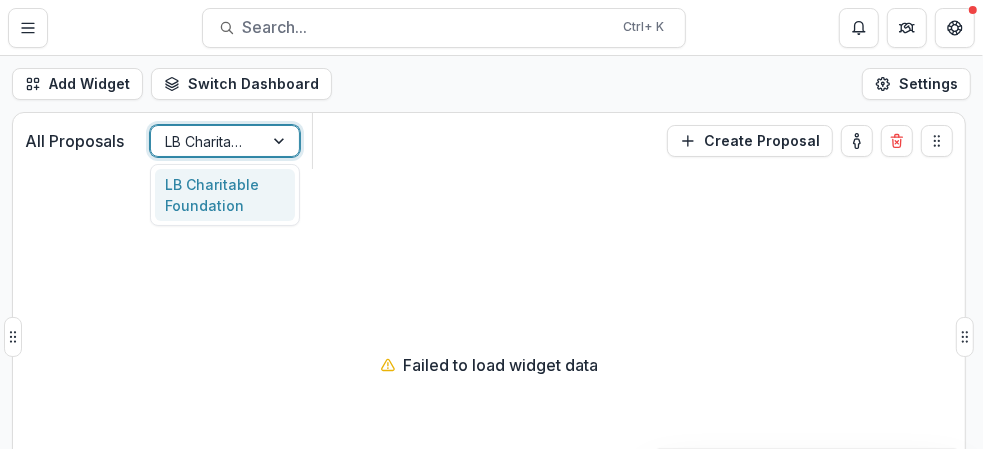 click at bounding box center (281, 141) 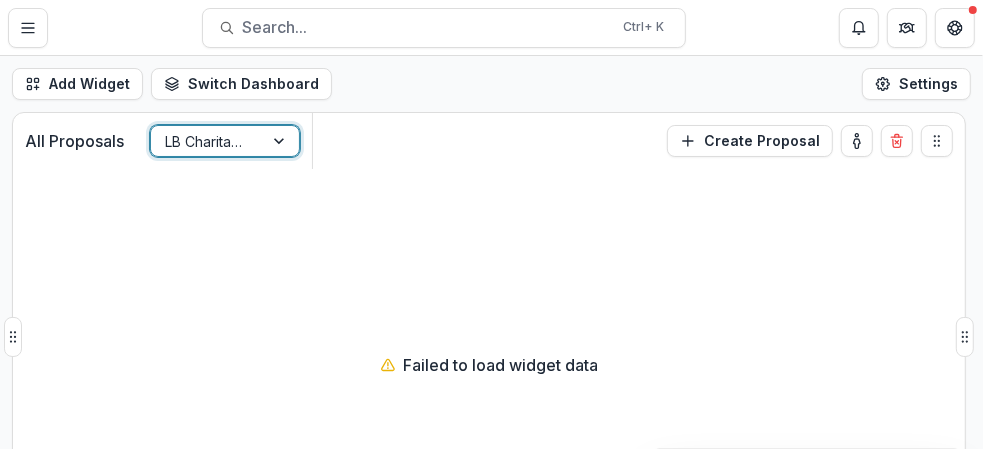 click at bounding box center [281, 141] 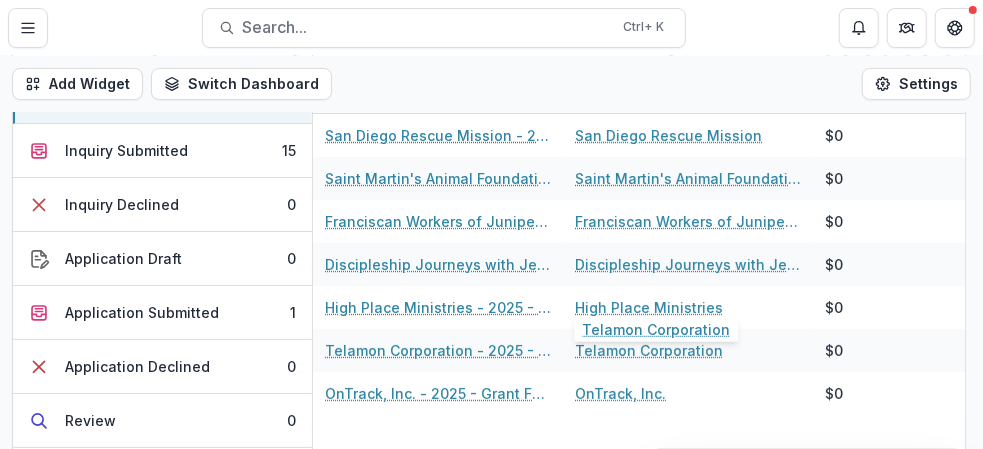 scroll, scrollTop: 200, scrollLeft: 0, axis: vertical 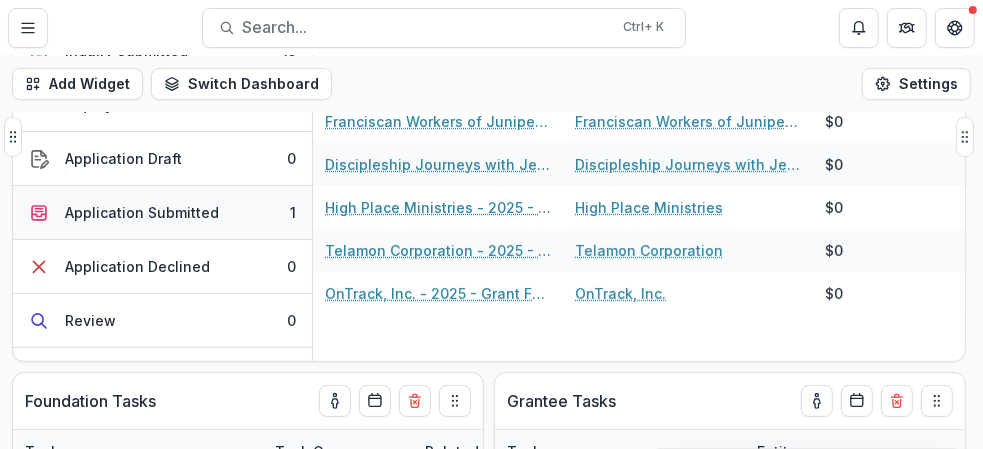 click on "Application Submitted" at bounding box center (142, 212) 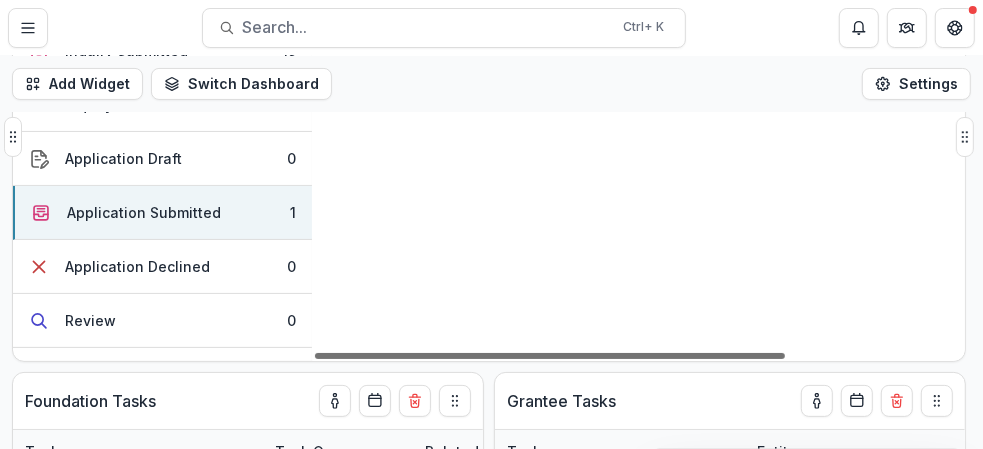 scroll, scrollTop: 0, scrollLeft: 247, axis: horizontal 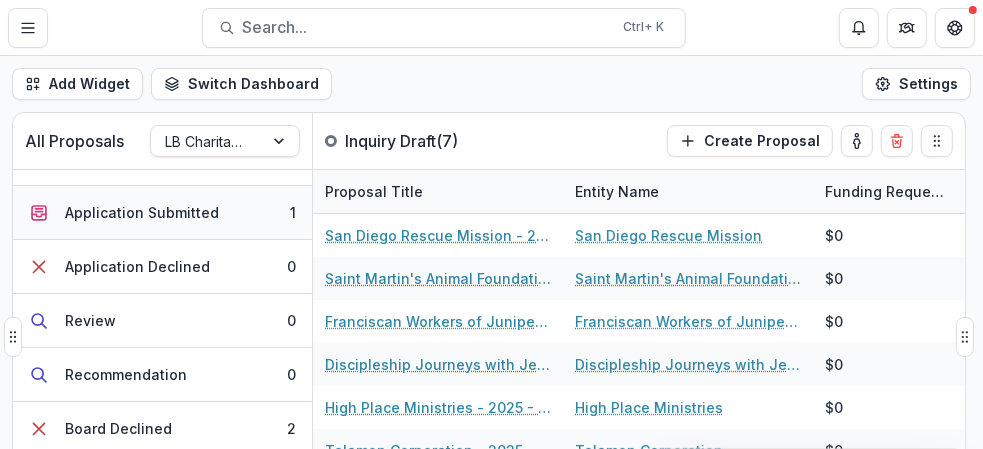 click on "Application Submitted 1" at bounding box center [162, 213] 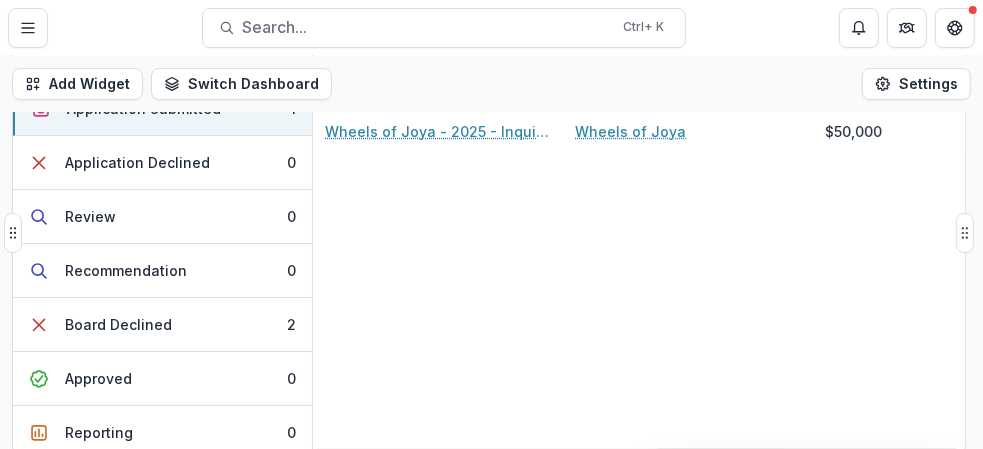 scroll, scrollTop: 0, scrollLeft: 0, axis: both 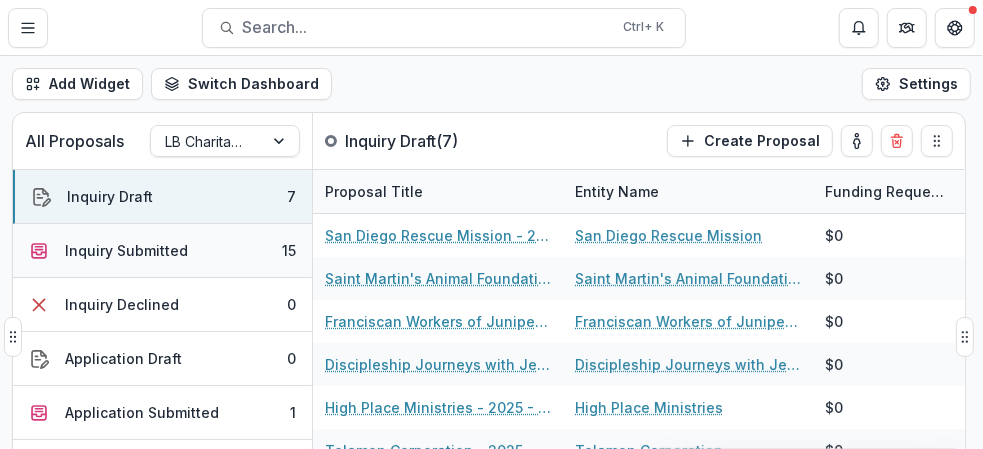click on "Inquiry Submitted" at bounding box center [126, 250] 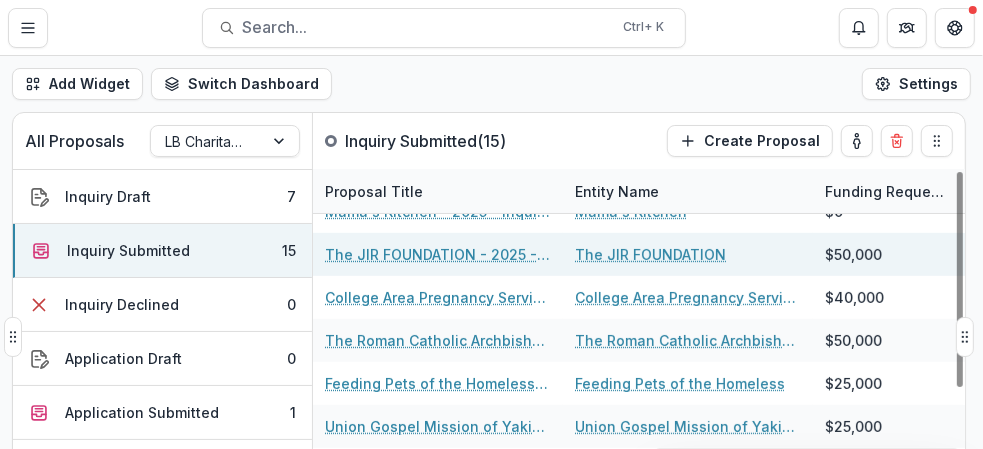 scroll, scrollTop: 296, scrollLeft: 0, axis: vertical 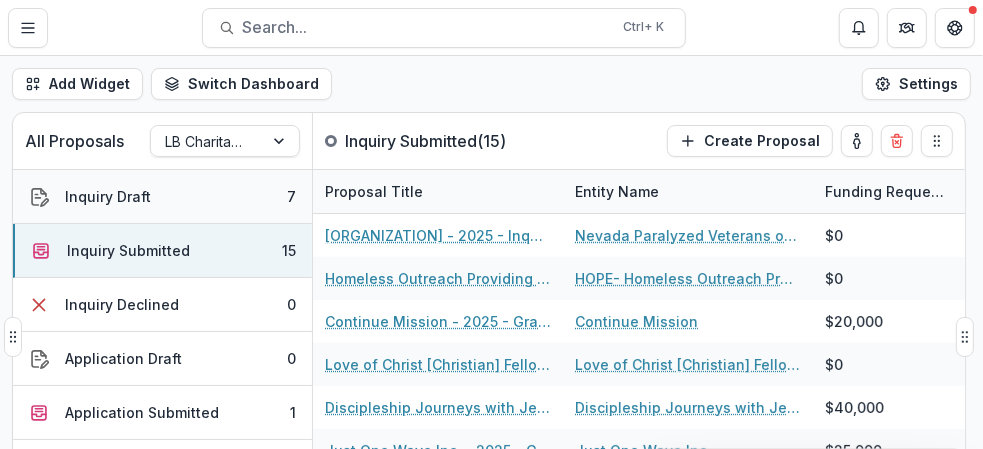 click on "Inquiry Draft 7" at bounding box center (162, 197) 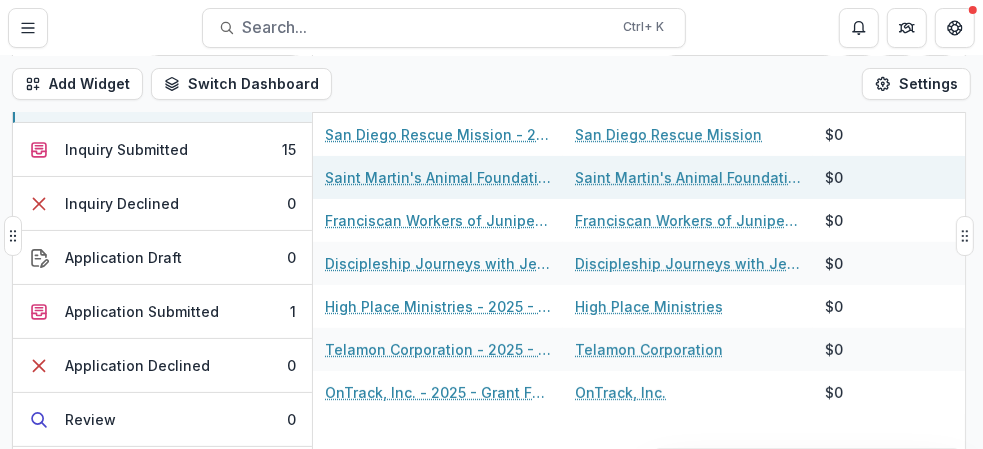 scroll, scrollTop: 200, scrollLeft: 0, axis: vertical 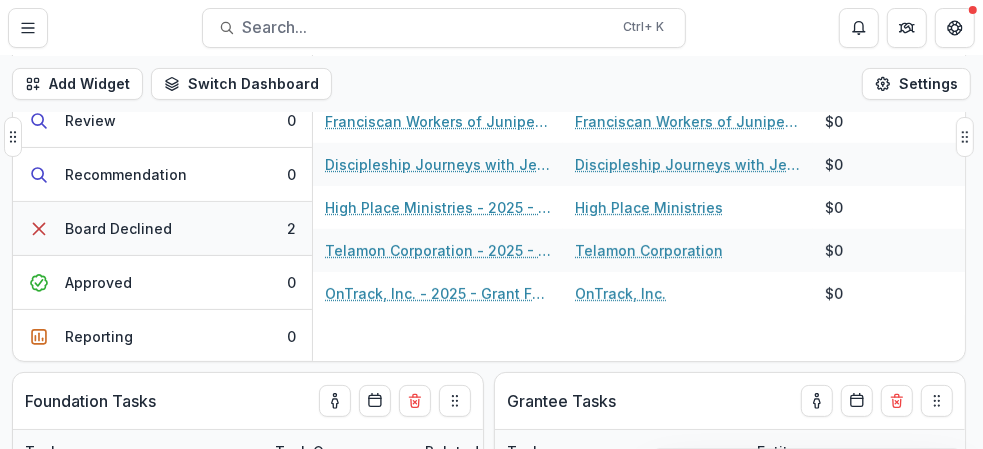 click on "Board Declined 2" at bounding box center [162, 229] 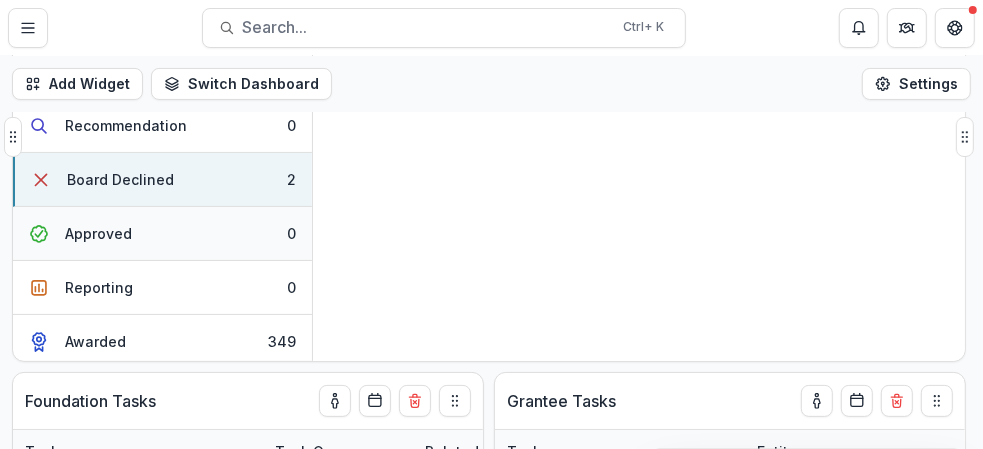 scroll, scrollTop: 0, scrollLeft: 0, axis: both 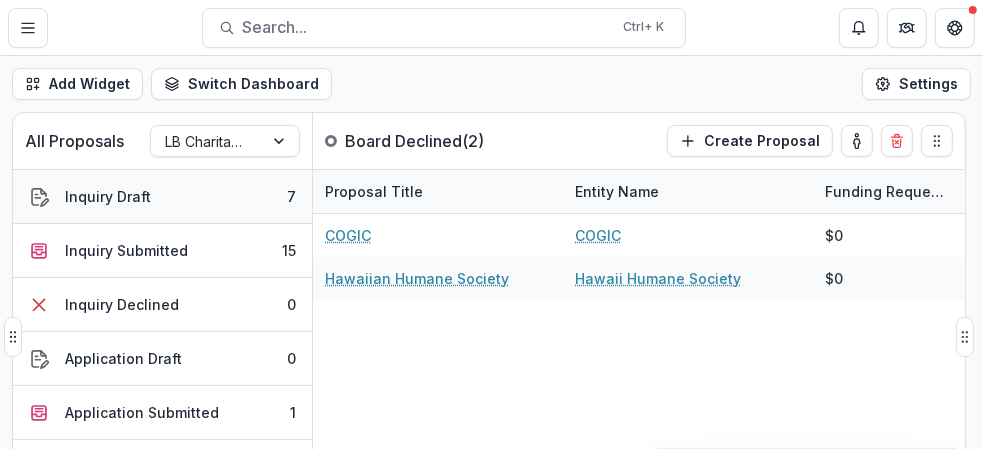 click on "Inquiry Draft 7" at bounding box center (162, 197) 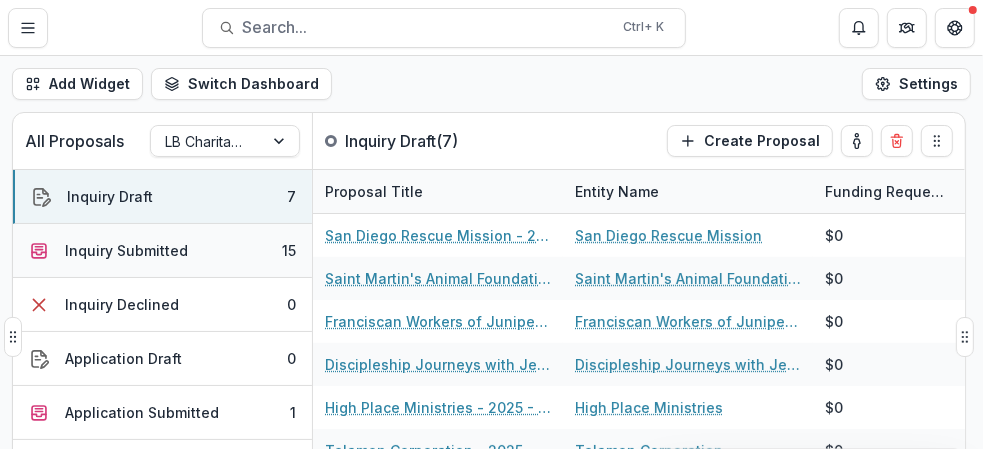 click on "Inquiry Submitted 15" at bounding box center [162, 251] 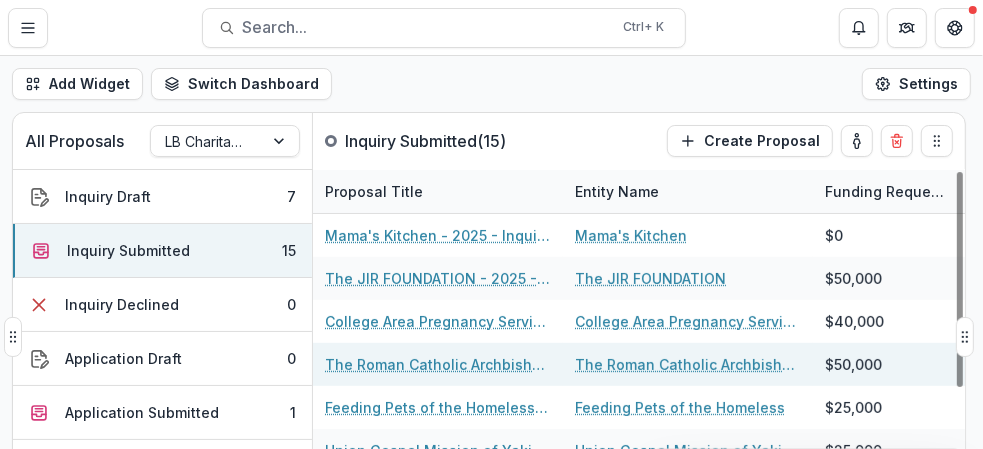 scroll, scrollTop: 296, scrollLeft: 0, axis: vertical 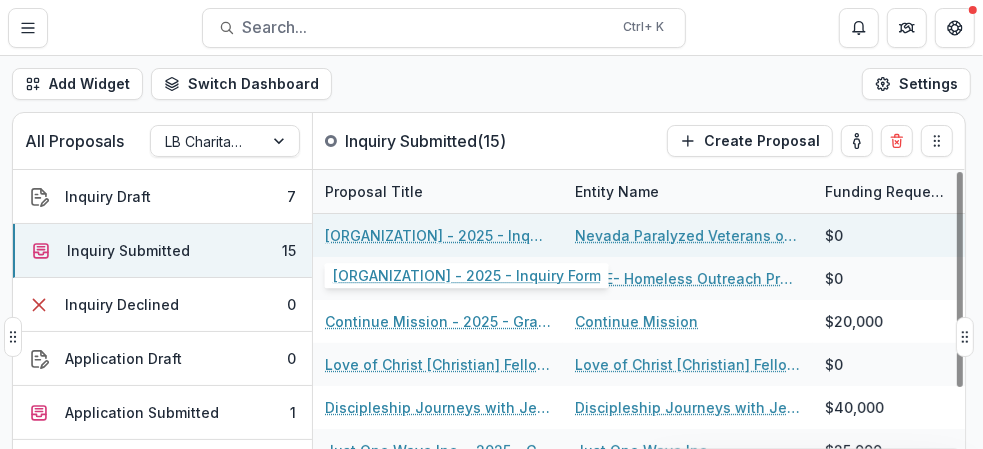 click on "[ORGANIZATION] - 2025 - Inquiry Form" at bounding box center [438, 235] 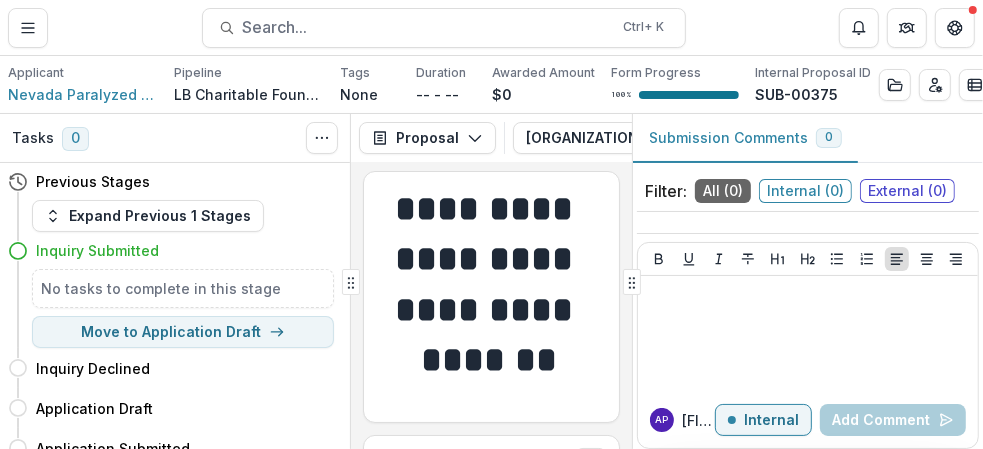 scroll, scrollTop: 0, scrollLeft: 0, axis: both 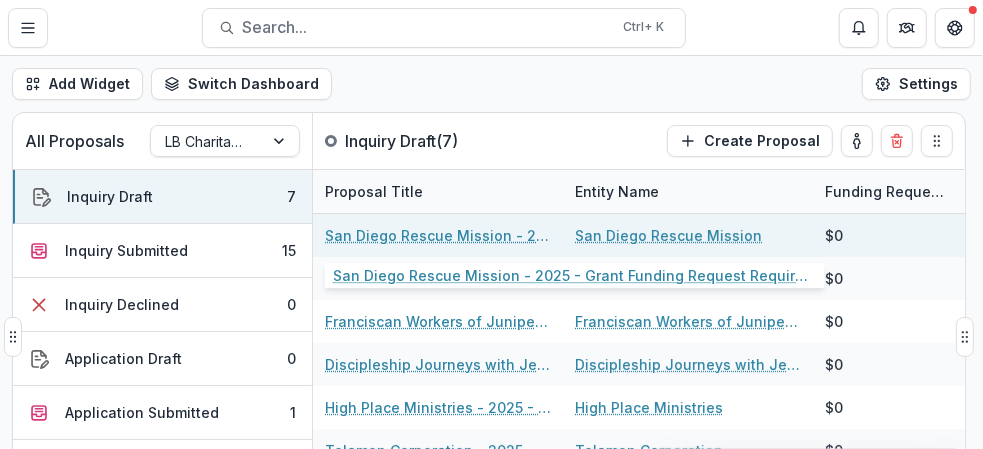 click on "San Diego Rescue Mission - 2025 - Grant Funding Request Requirements and Questionnaires" at bounding box center (438, 235) 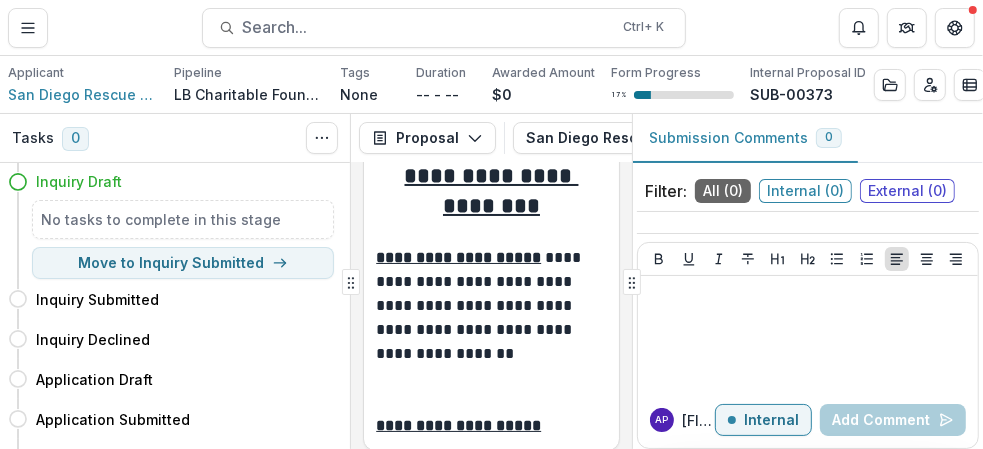 scroll, scrollTop: 0, scrollLeft: 0, axis: both 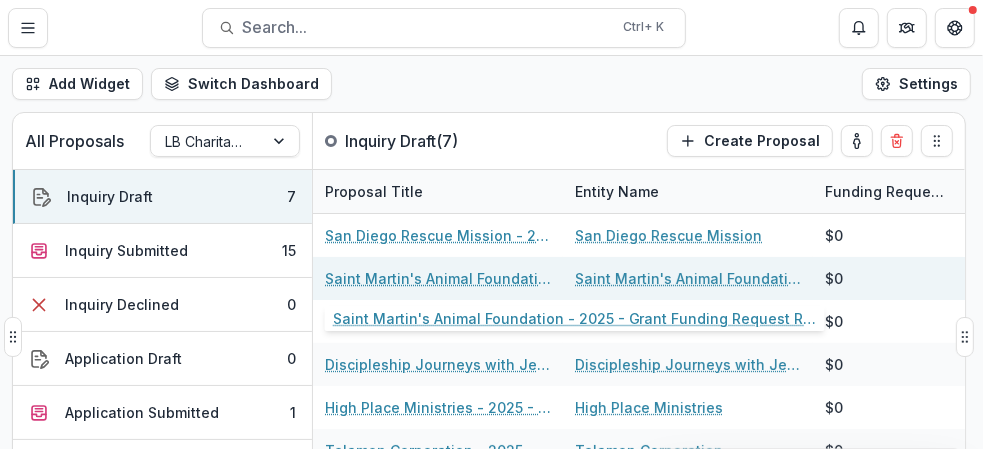 click on "Saint Martin's Animal Foundation - 2025 - Grant Funding Request Requirements and Questionnaires" at bounding box center (438, 278) 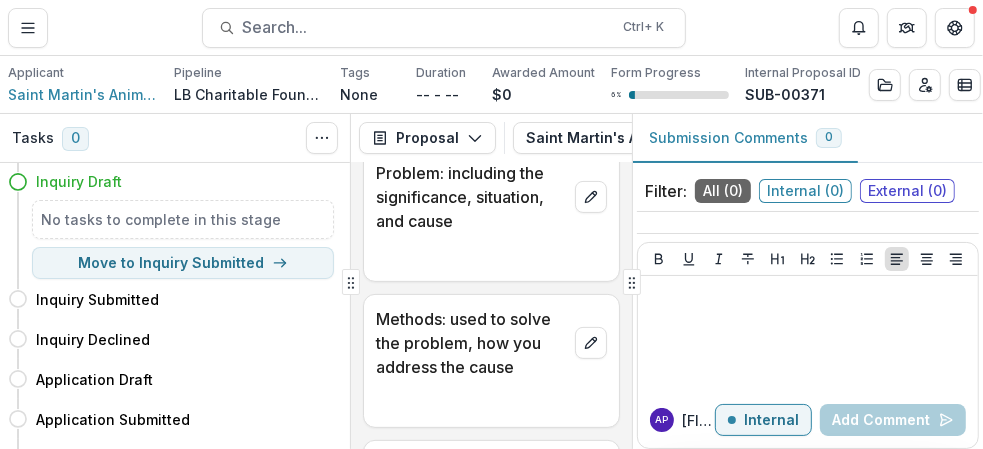 scroll, scrollTop: 4616, scrollLeft: 0, axis: vertical 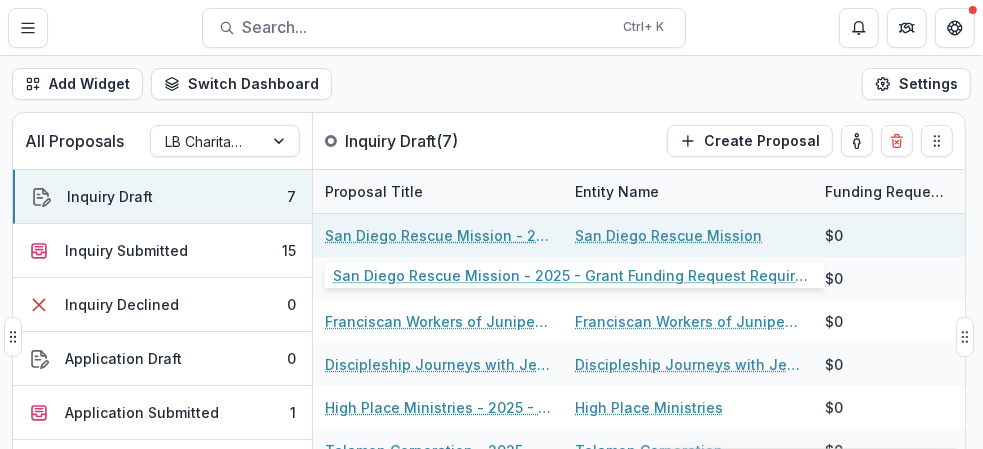 click on "San Diego Rescue Mission - 2025 - Grant Funding Request Requirements and Questionnaires" at bounding box center [438, 235] 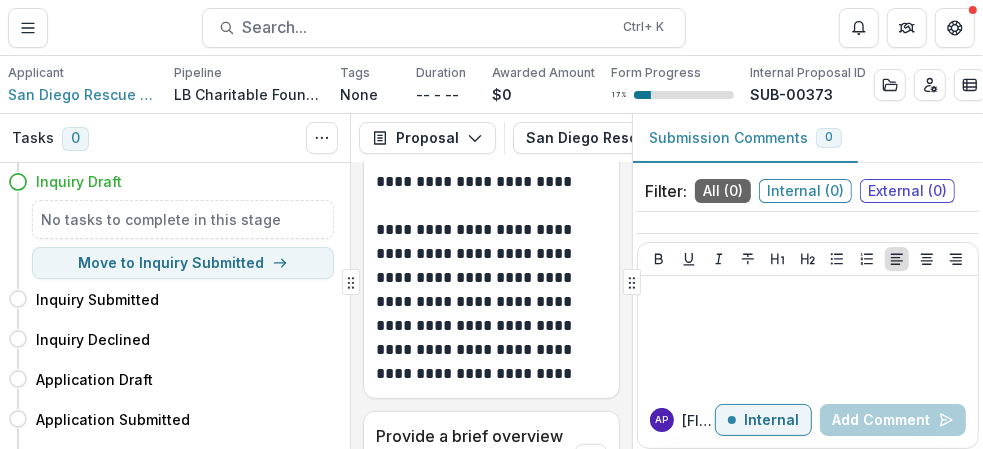 scroll, scrollTop: 0, scrollLeft: 0, axis: both 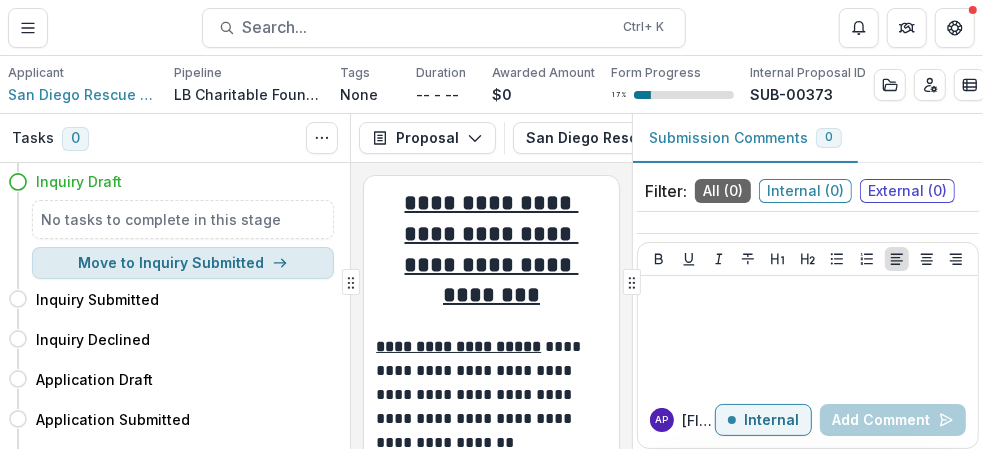 click on "Move to Inquiry Submitted" at bounding box center (183, 263) 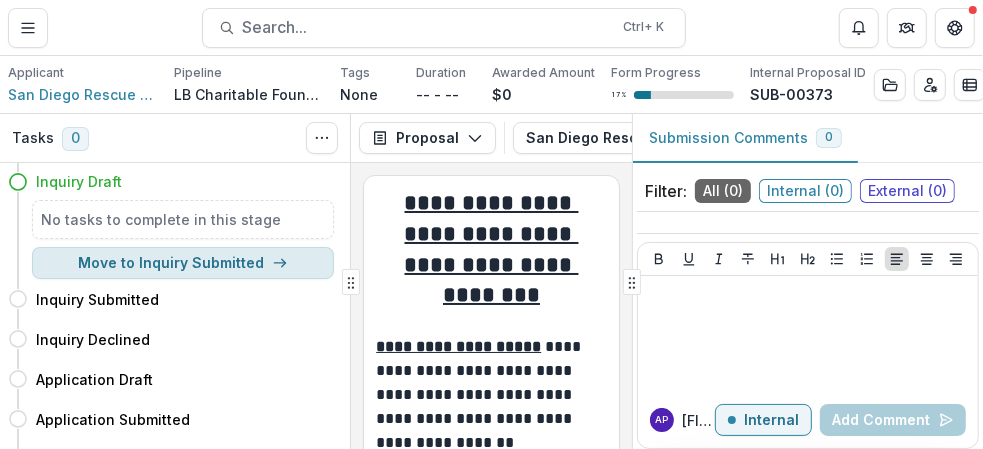 select on "**********" 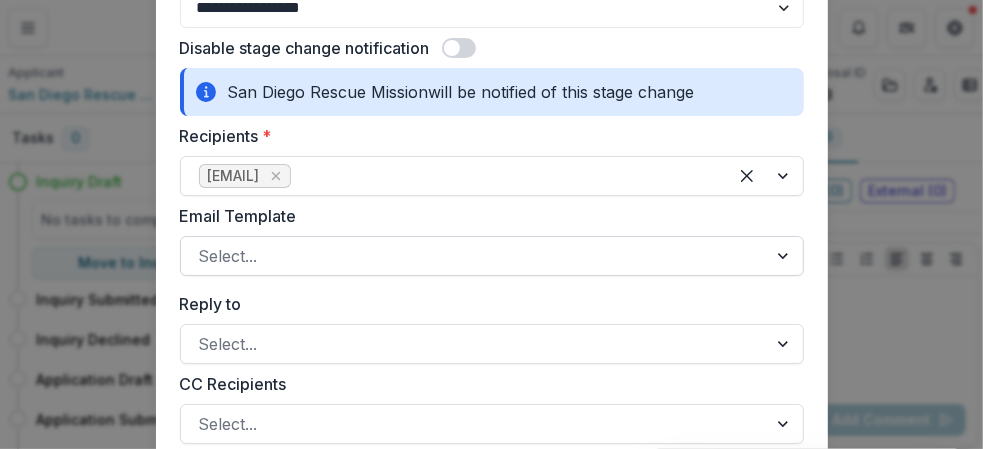 scroll, scrollTop: 200, scrollLeft: 0, axis: vertical 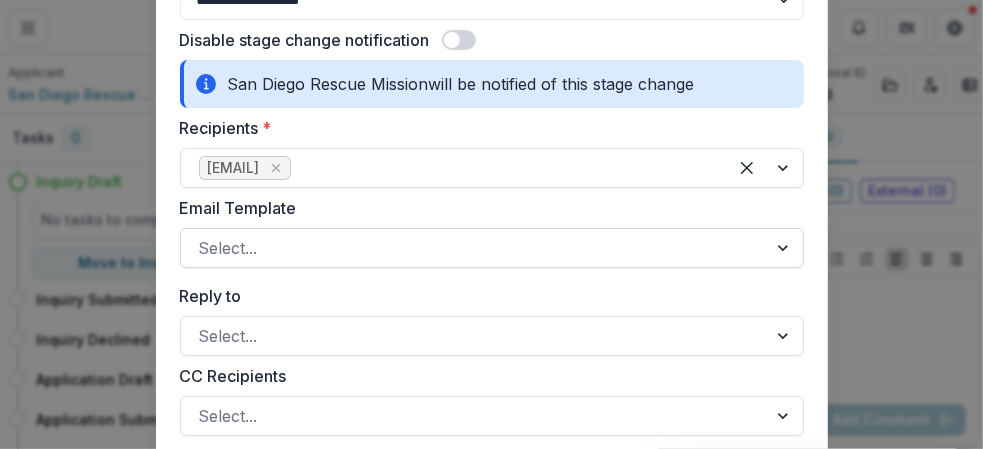 click at bounding box center [785, 248] 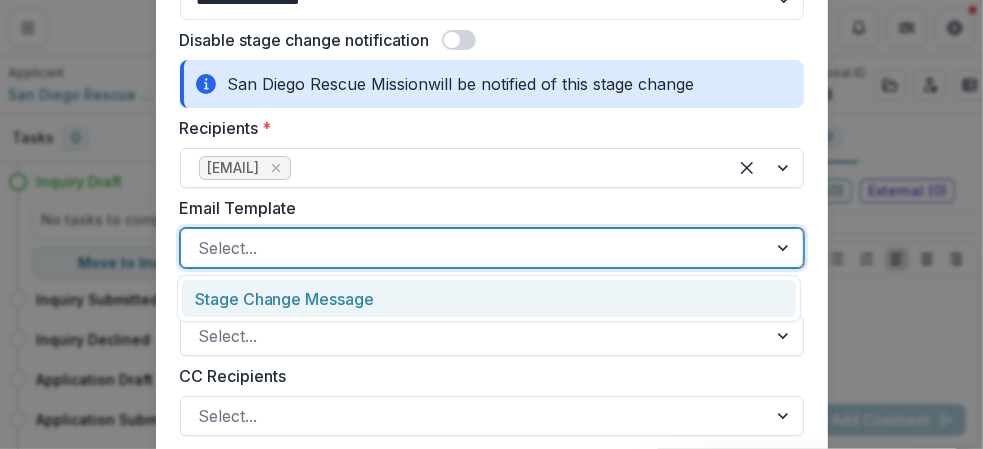 click on "Email Template" at bounding box center [486, 208] 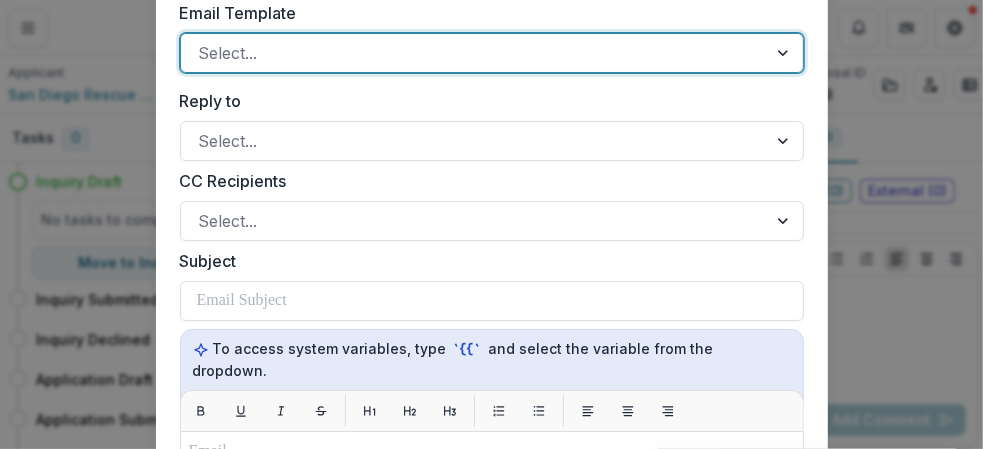 scroll, scrollTop: 0, scrollLeft: 0, axis: both 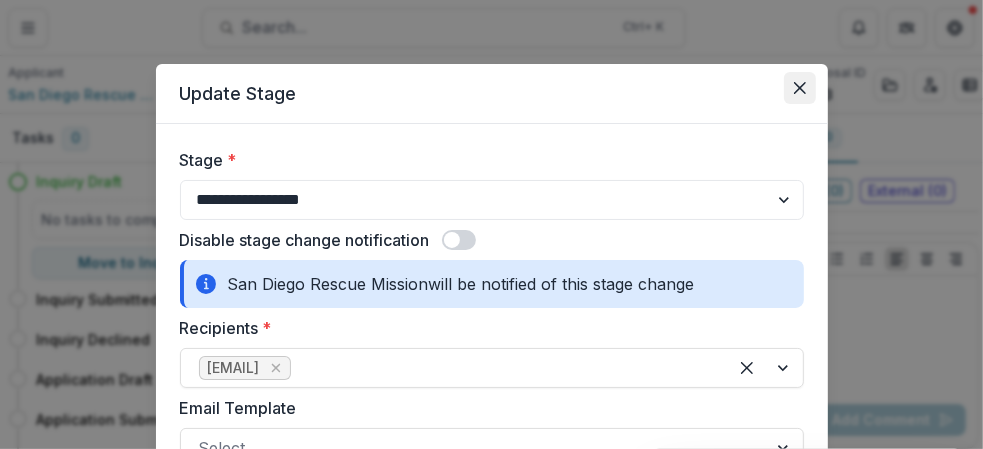 click 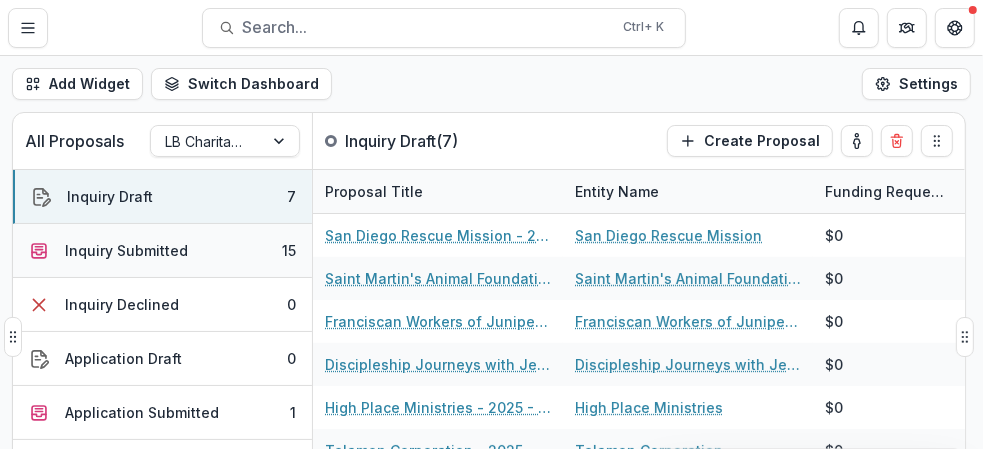 scroll, scrollTop: 100, scrollLeft: 0, axis: vertical 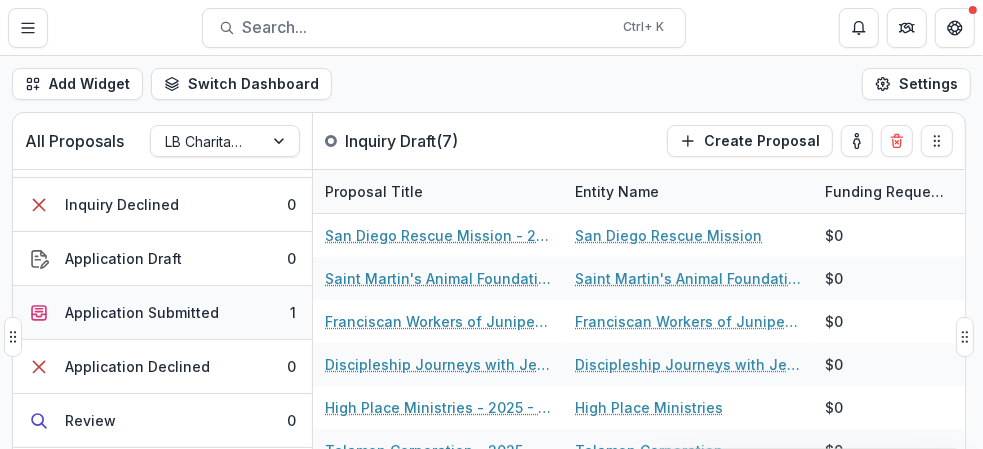click on "Application Submitted" at bounding box center (142, 312) 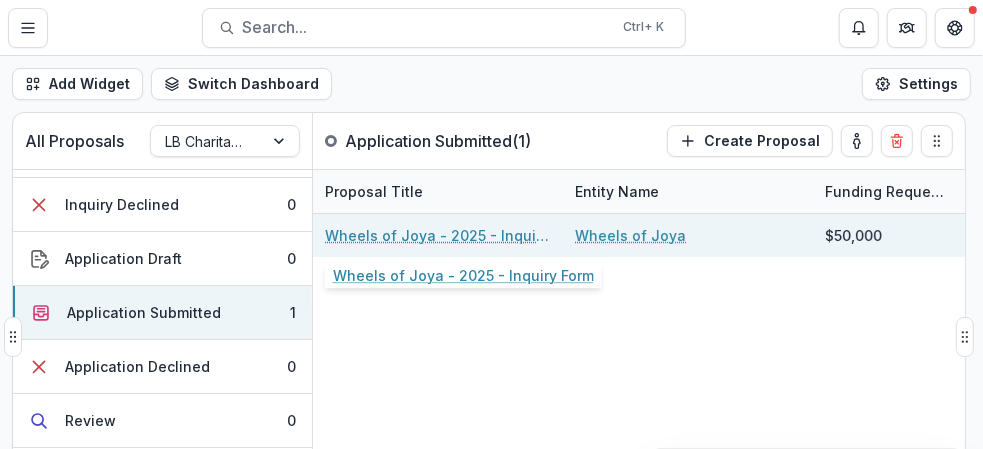 click on "Wheels of Joya - 2025 - Inquiry Form" at bounding box center [438, 235] 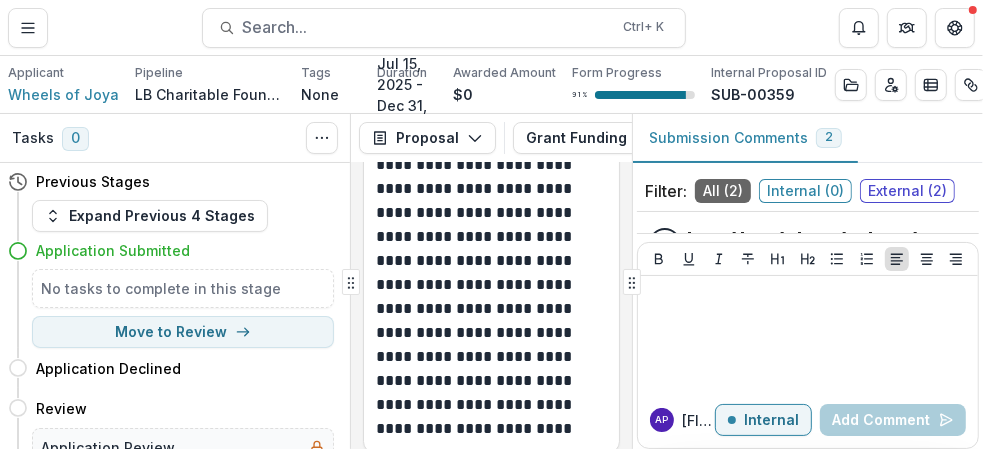 scroll, scrollTop: 1899, scrollLeft: 0, axis: vertical 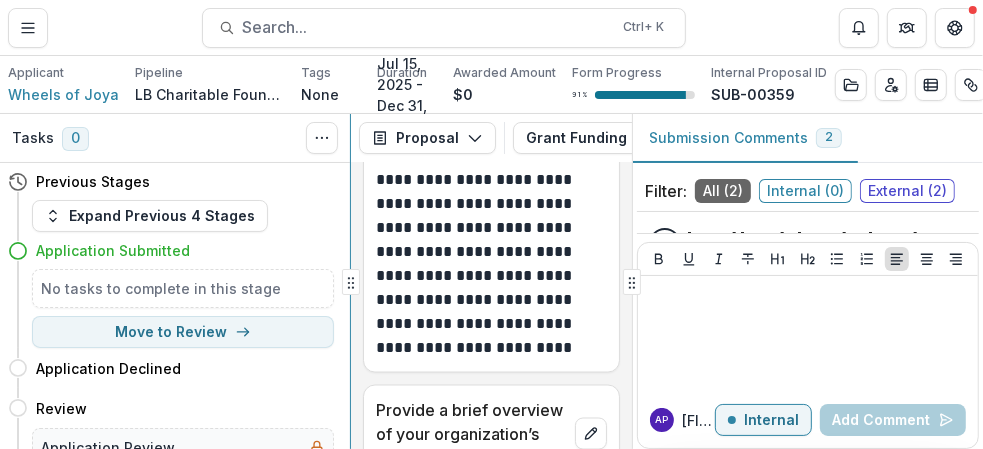 click on "**********" at bounding box center [491, 281] 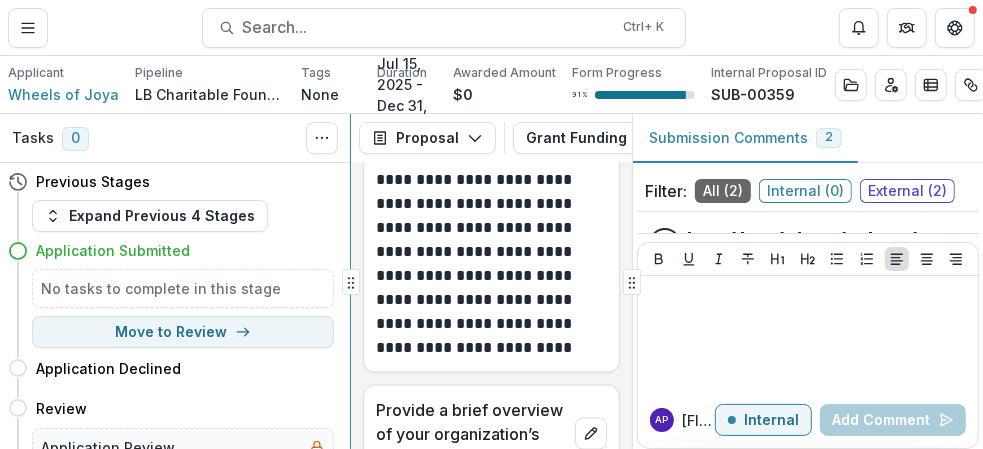 click on "**********" at bounding box center [491, 281] 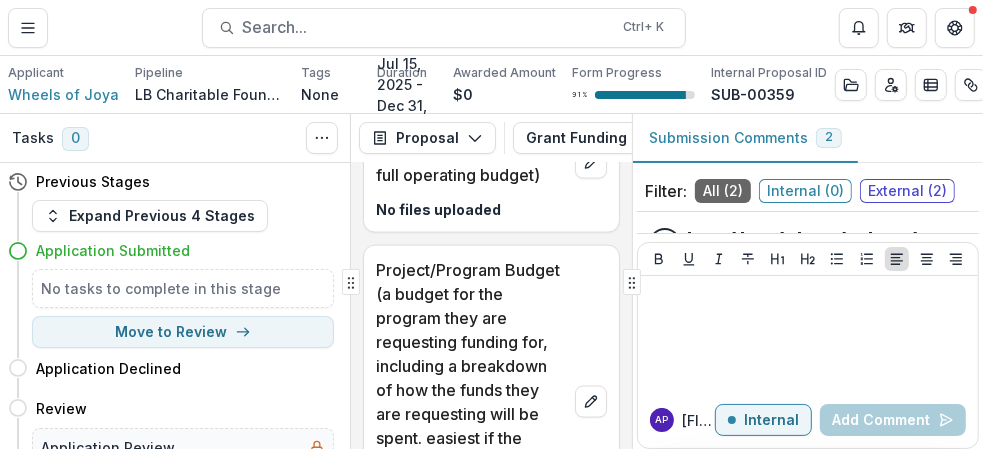 scroll, scrollTop: 23490, scrollLeft: 0, axis: vertical 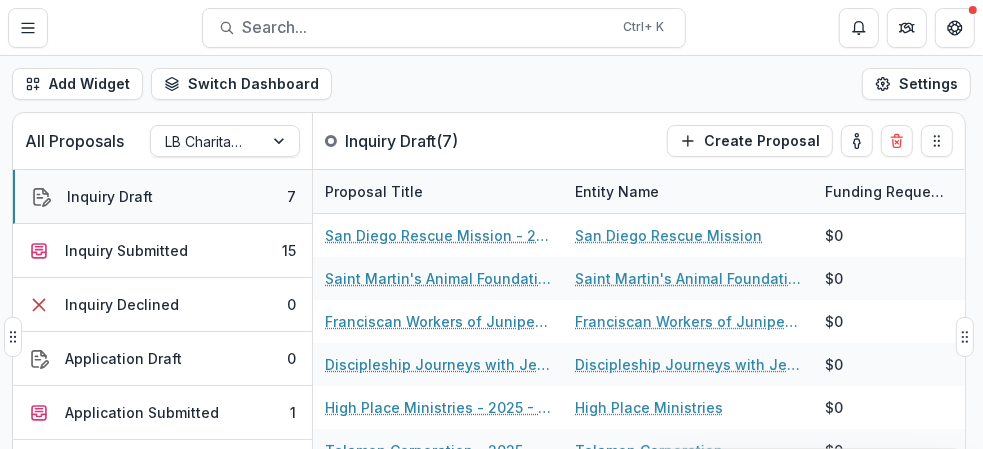 click on "Inquiry Draft 7" at bounding box center [162, 197] 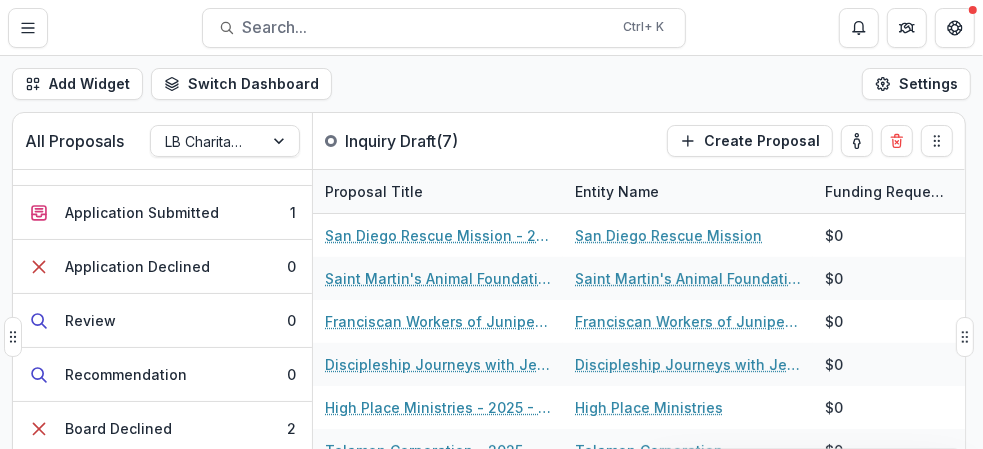 scroll, scrollTop: 0, scrollLeft: 0, axis: both 